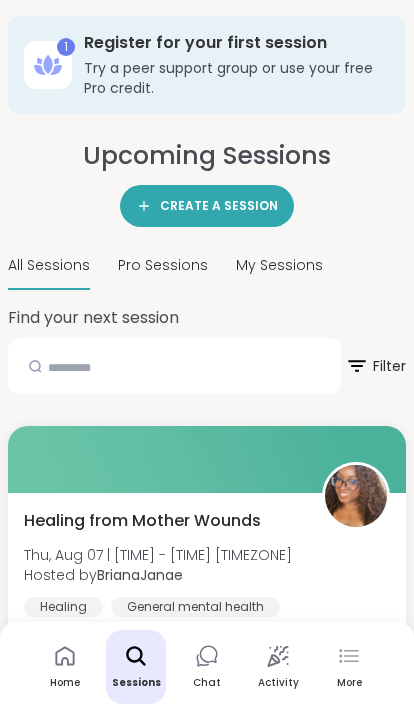 scroll, scrollTop: 0, scrollLeft: 0, axis: both 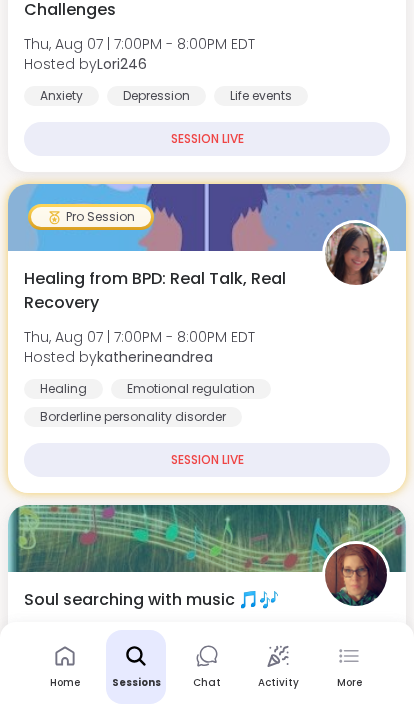 click on "katherineandrea" at bounding box center [155, 357] 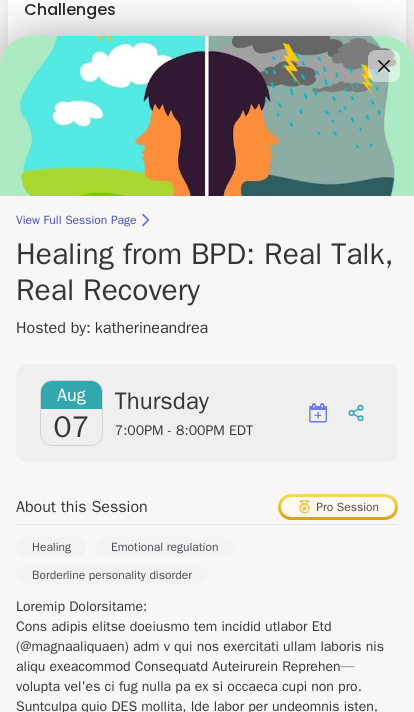 scroll, scrollTop: 0, scrollLeft: 0, axis: both 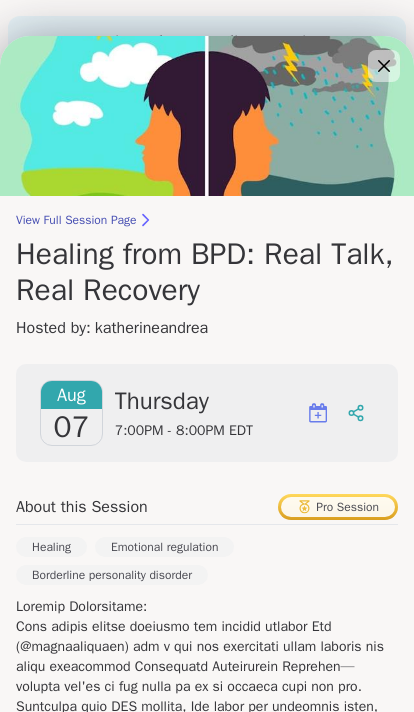 click 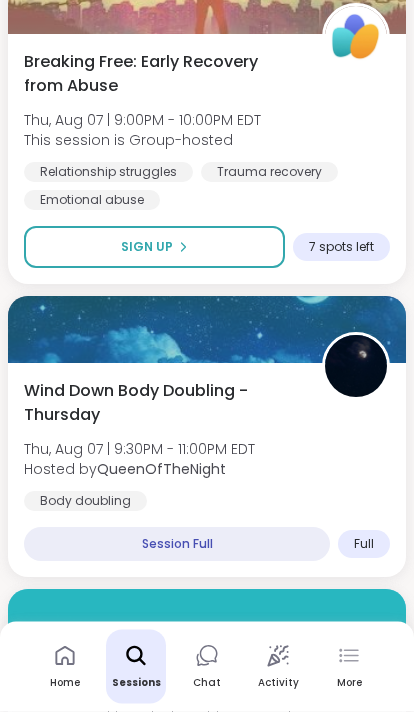 scroll, scrollTop: 3611, scrollLeft: 0, axis: vertical 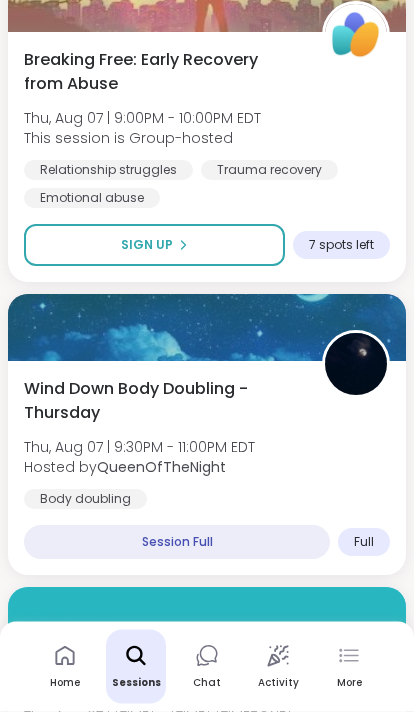 click on "Sign Up" at bounding box center [154, 246] 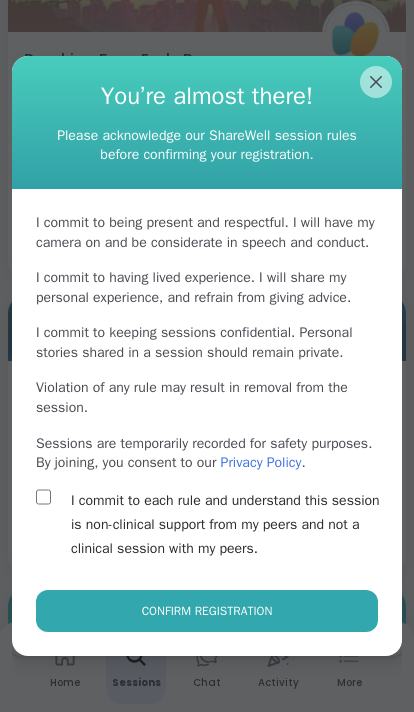 click on "Confirm Registration" at bounding box center [207, 611] 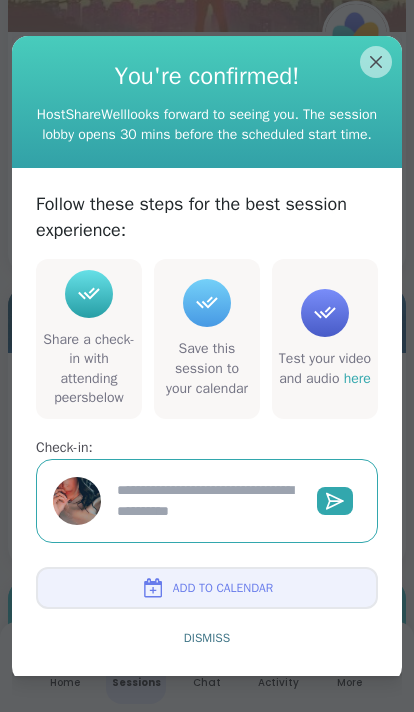 click at bounding box center (153, 588) 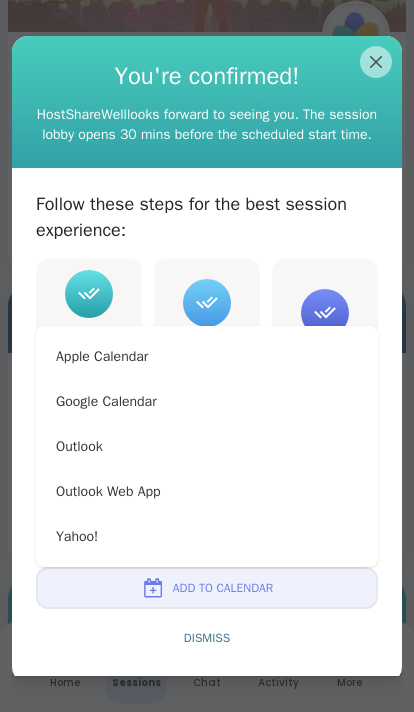 click on "Apple Calendar" at bounding box center [207, 356] 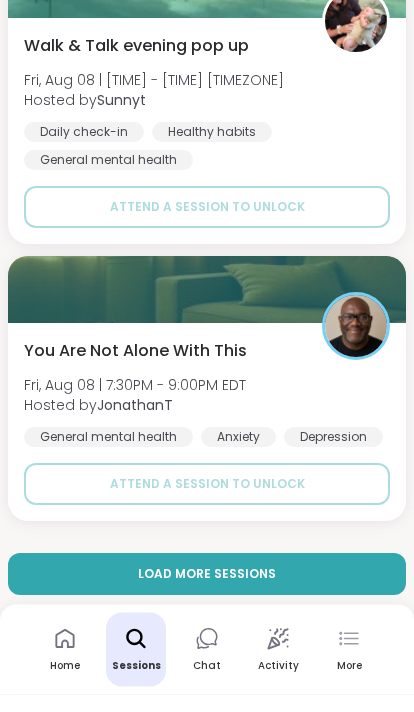 scroll, scrollTop: 10528, scrollLeft: 0, axis: vertical 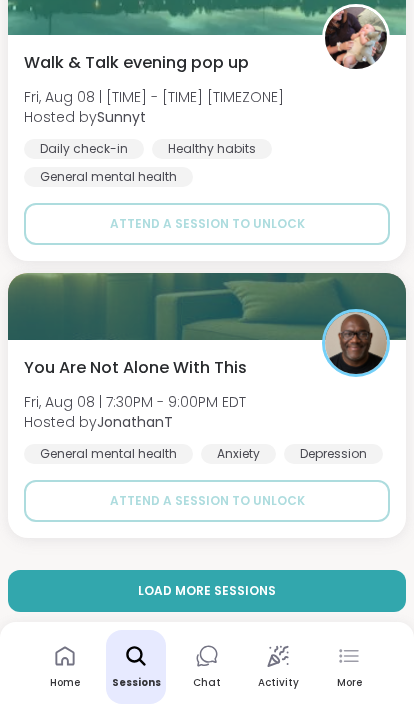 click on "Load more sessions" at bounding box center (207, 591) 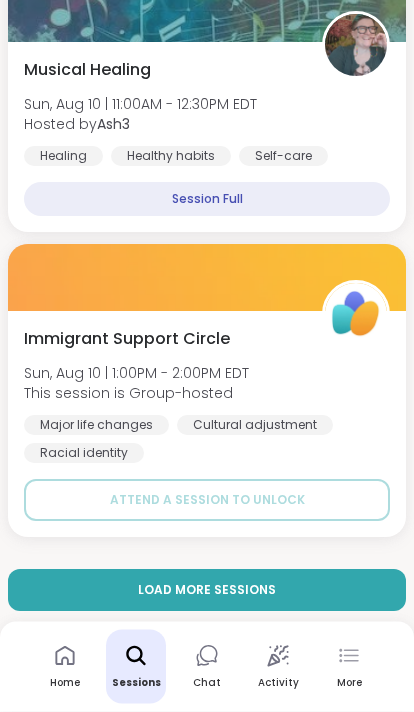 scroll, scrollTop: 21243, scrollLeft: 0, axis: vertical 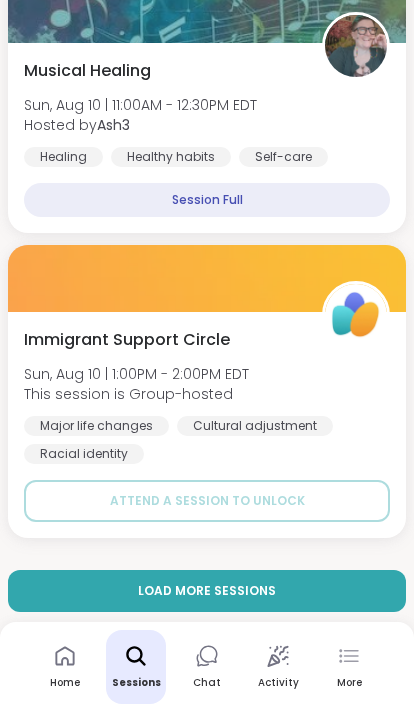 click 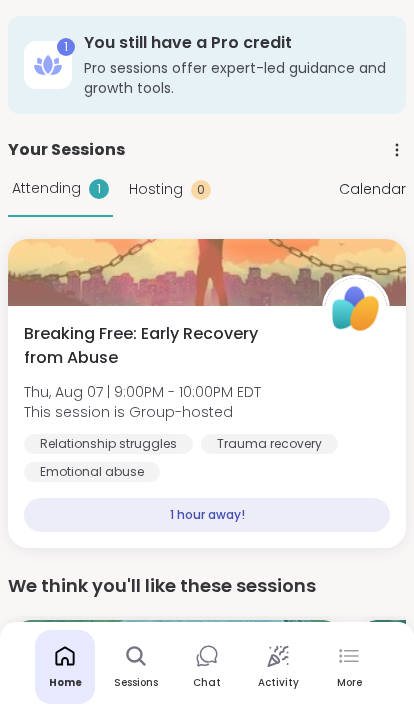 click on "1 hour away!" at bounding box center (207, 515) 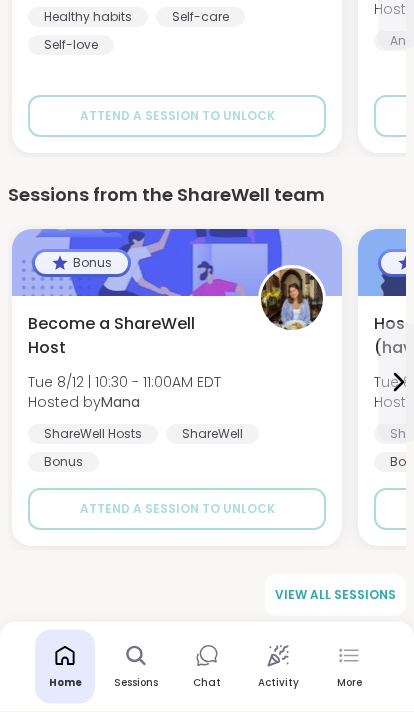 scroll, scrollTop: 2388, scrollLeft: 0, axis: vertical 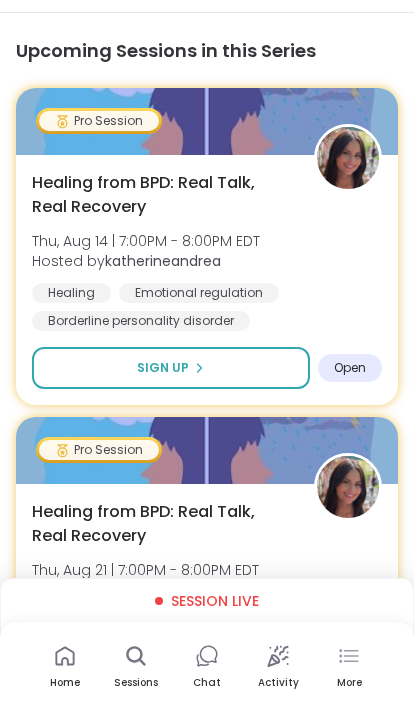 click on "Sign Up" at bounding box center (171, 368) 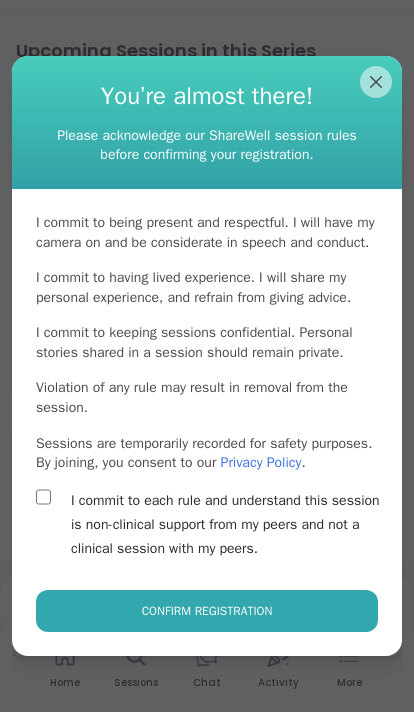 click on "Confirm Registration" at bounding box center [207, 611] 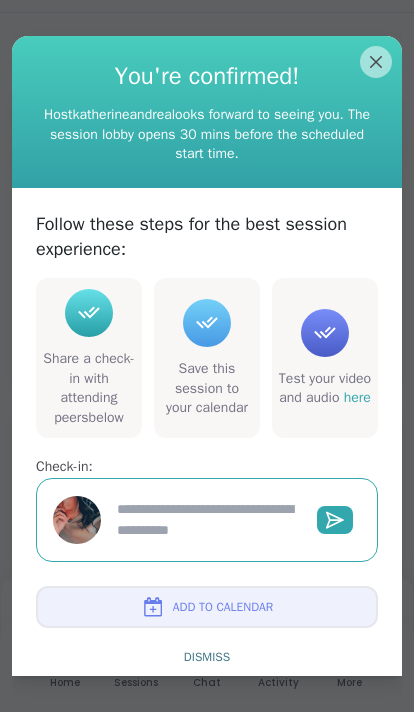 click at bounding box center [153, 607] 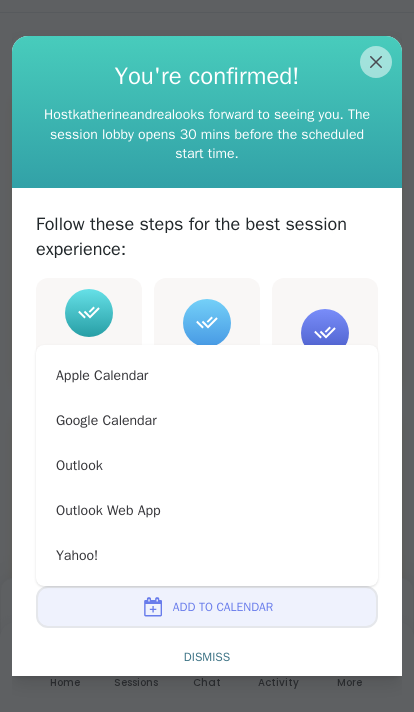 click on "Apple Calendar" at bounding box center [207, 375] 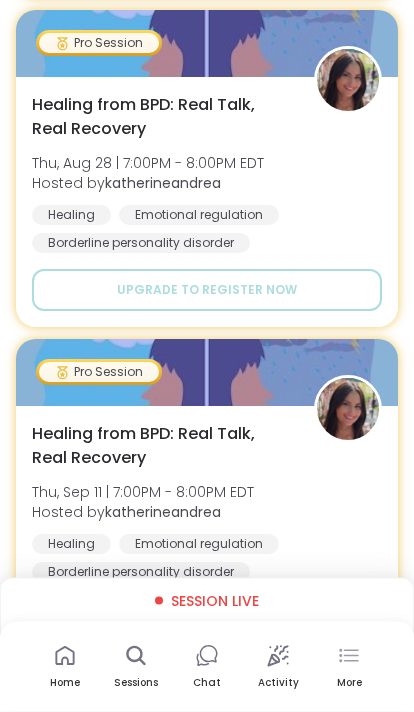 scroll, scrollTop: 3642, scrollLeft: 0, axis: vertical 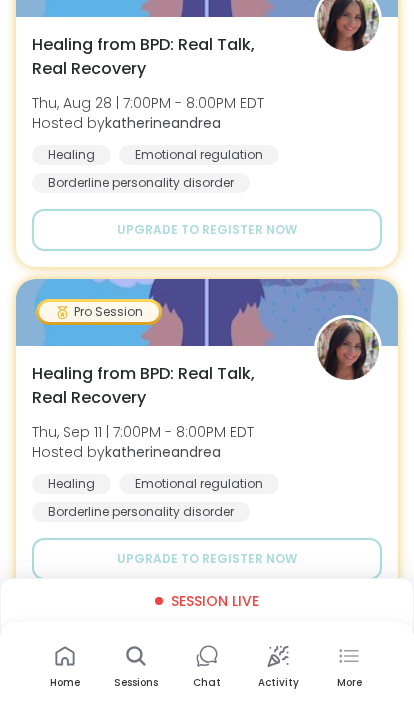 click 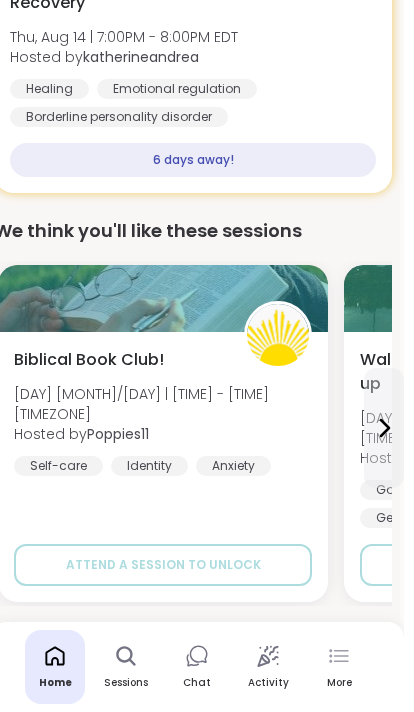 scroll, scrollTop: 579, scrollLeft: 4, axis: both 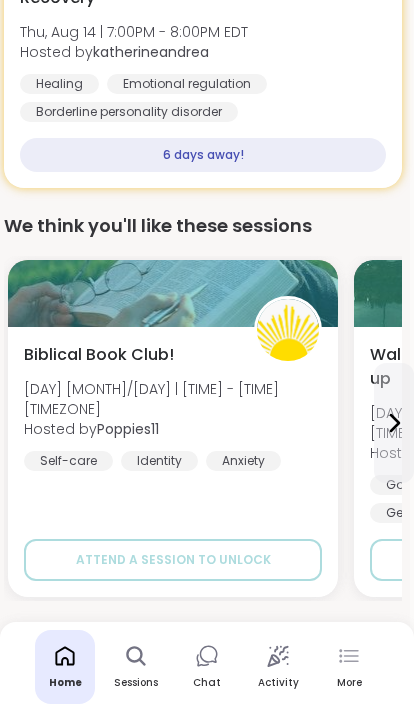 click on "Sessions" at bounding box center [136, 667] 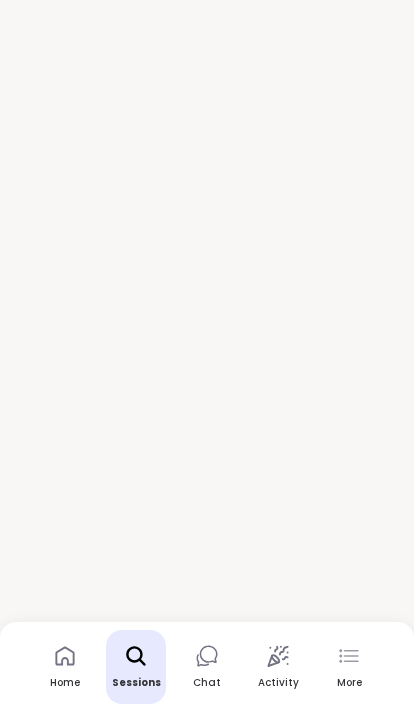 scroll, scrollTop: 16, scrollLeft: 0, axis: vertical 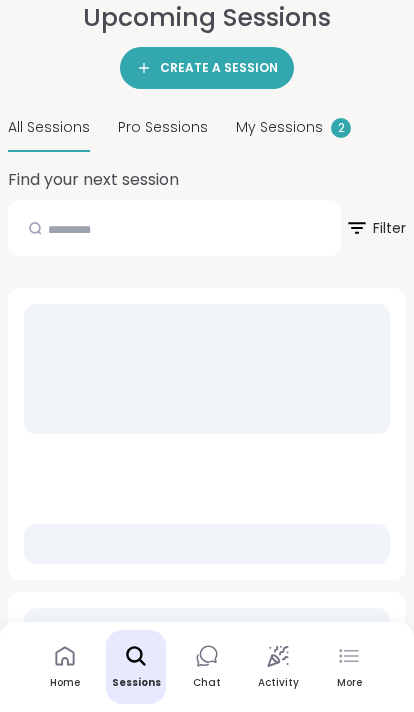 click on "More" at bounding box center [349, 683] 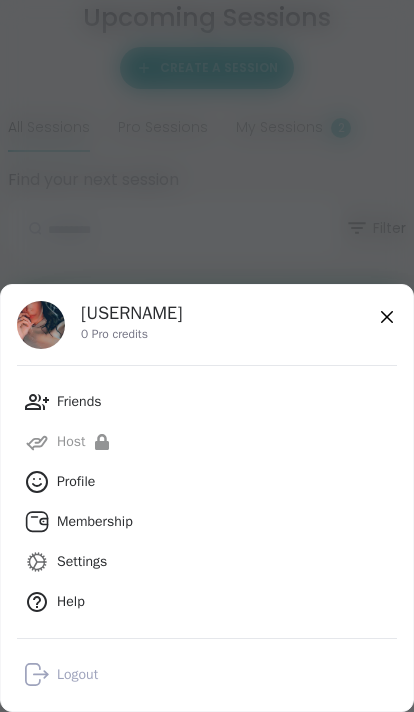 click 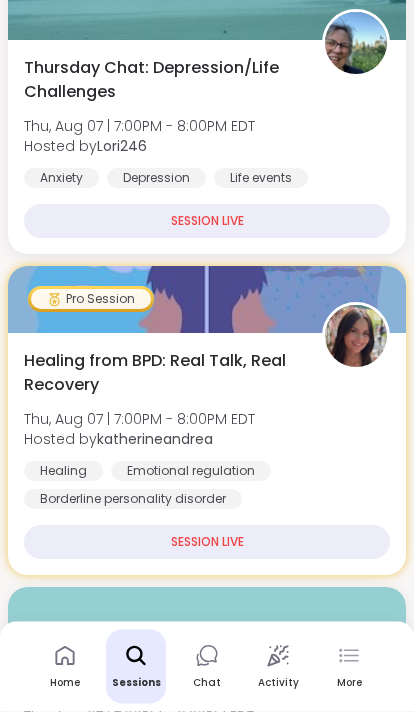 scroll, scrollTop: 600, scrollLeft: 0, axis: vertical 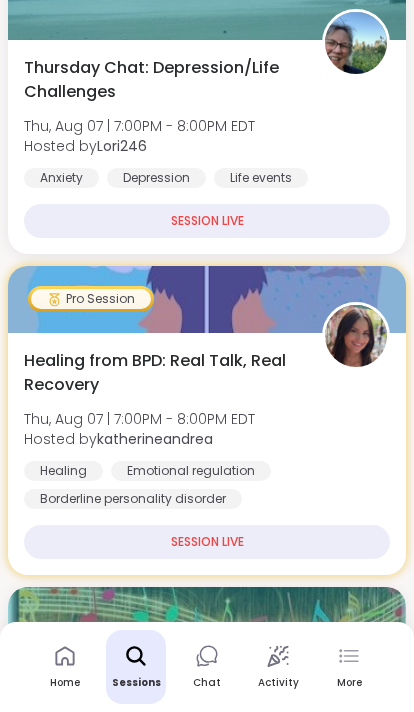 click on "SESSION LIVE" at bounding box center (207, 542) 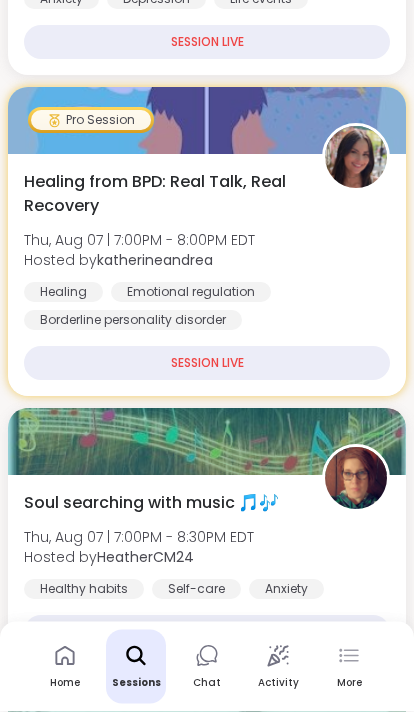 click on "Healing from BPD: Real Talk, Real Recovery Thu, Aug 07 | 7:00PM - 8:00PM EDT Hosted by  katherineandrea Healing Emotional regulation Borderline personality disorder" at bounding box center (207, 251) 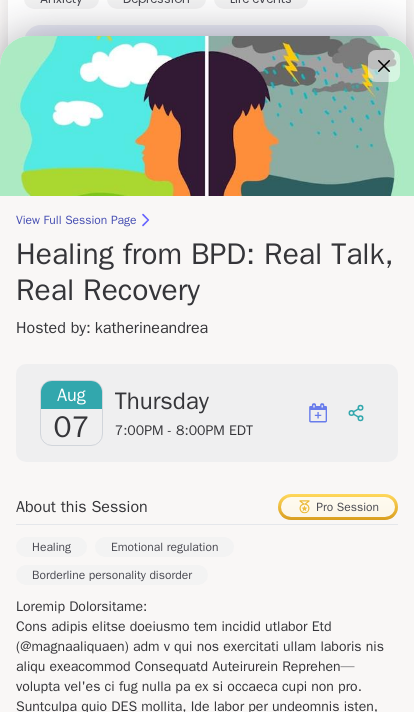 click at bounding box center (207, 116) 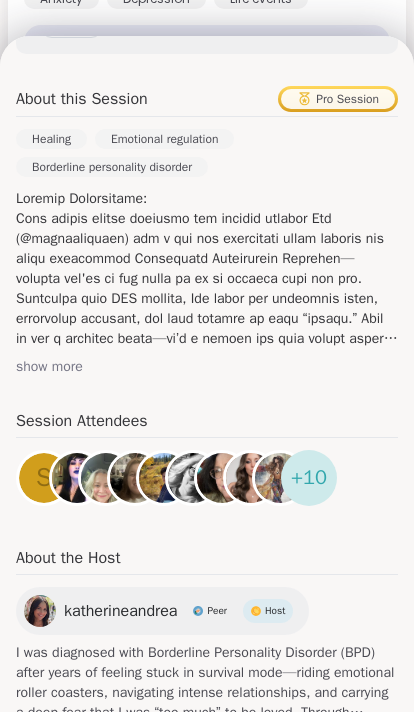 scroll, scrollTop: 407, scrollLeft: 0, axis: vertical 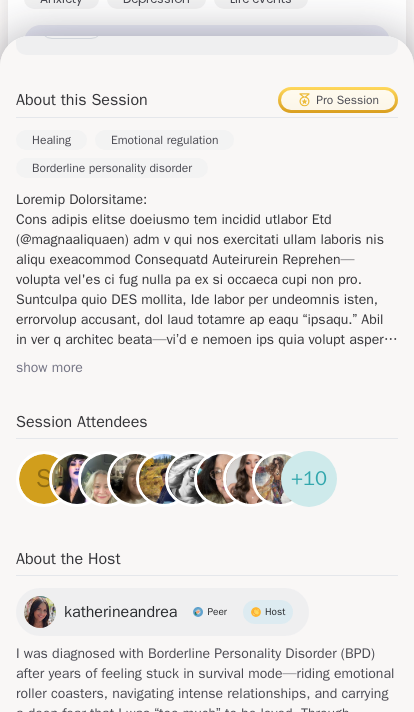 click on "katherineandrea Peer Host" at bounding box center (162, 612) 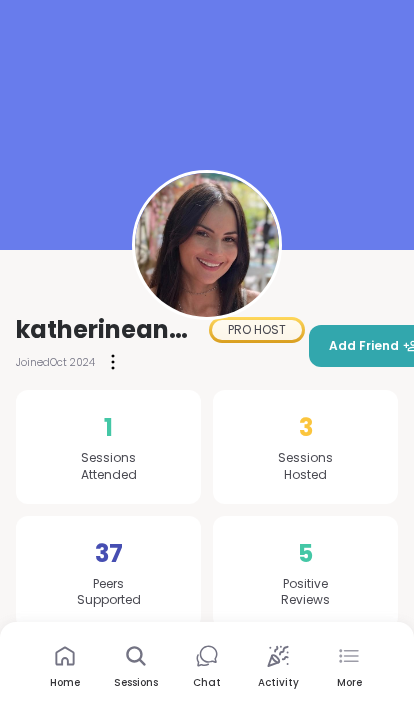 scroll, scrollTop: 0, scrollLeft: 0, axis: both 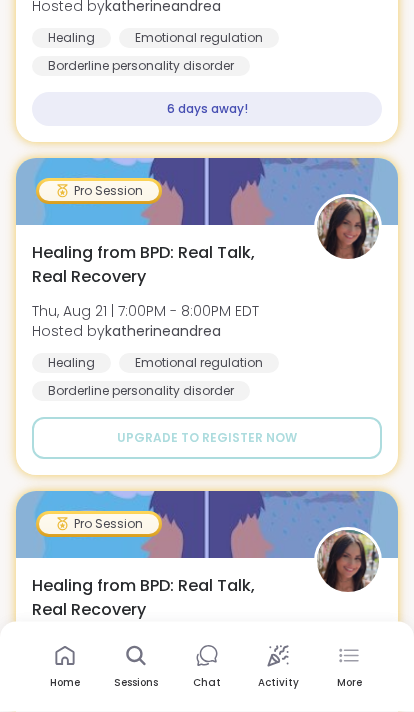 click 